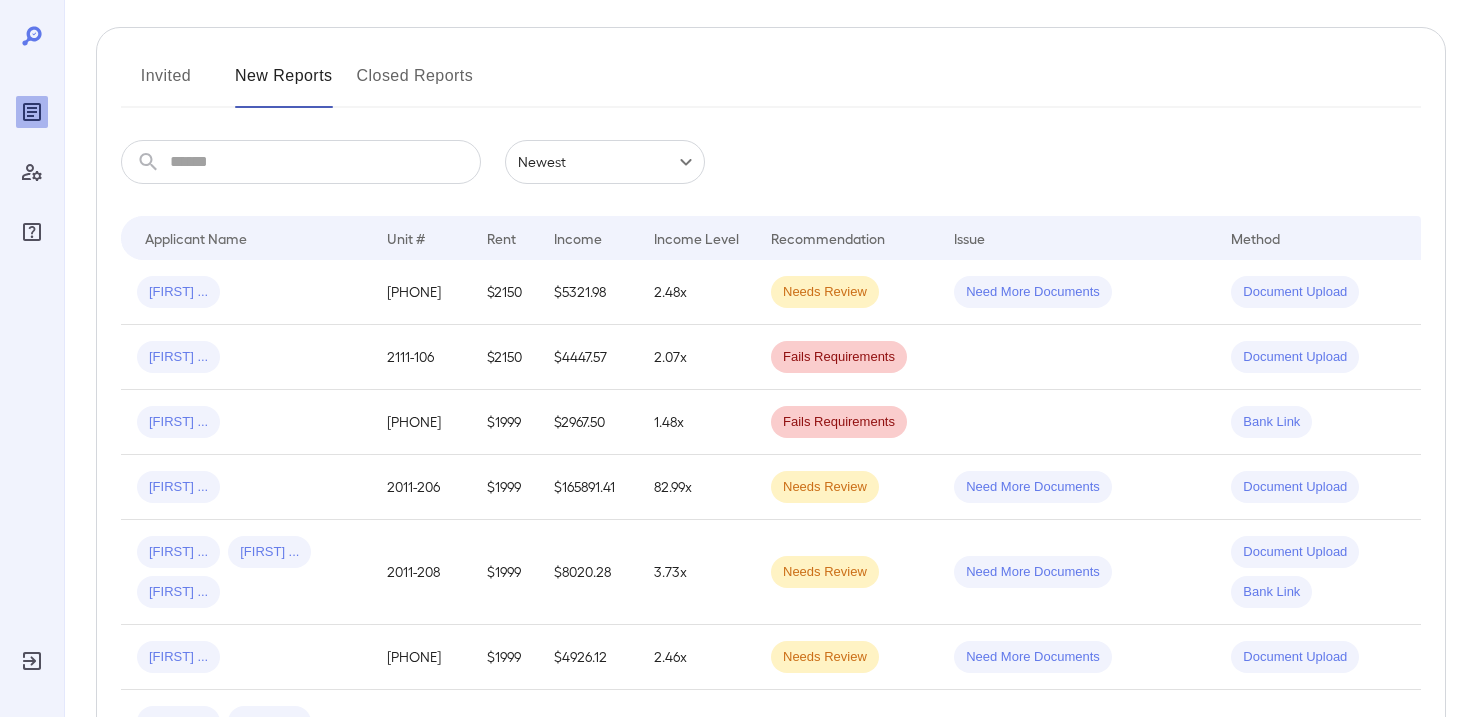 scroll, scrollTop: 219, scrollLeft: 0, axis: vertical 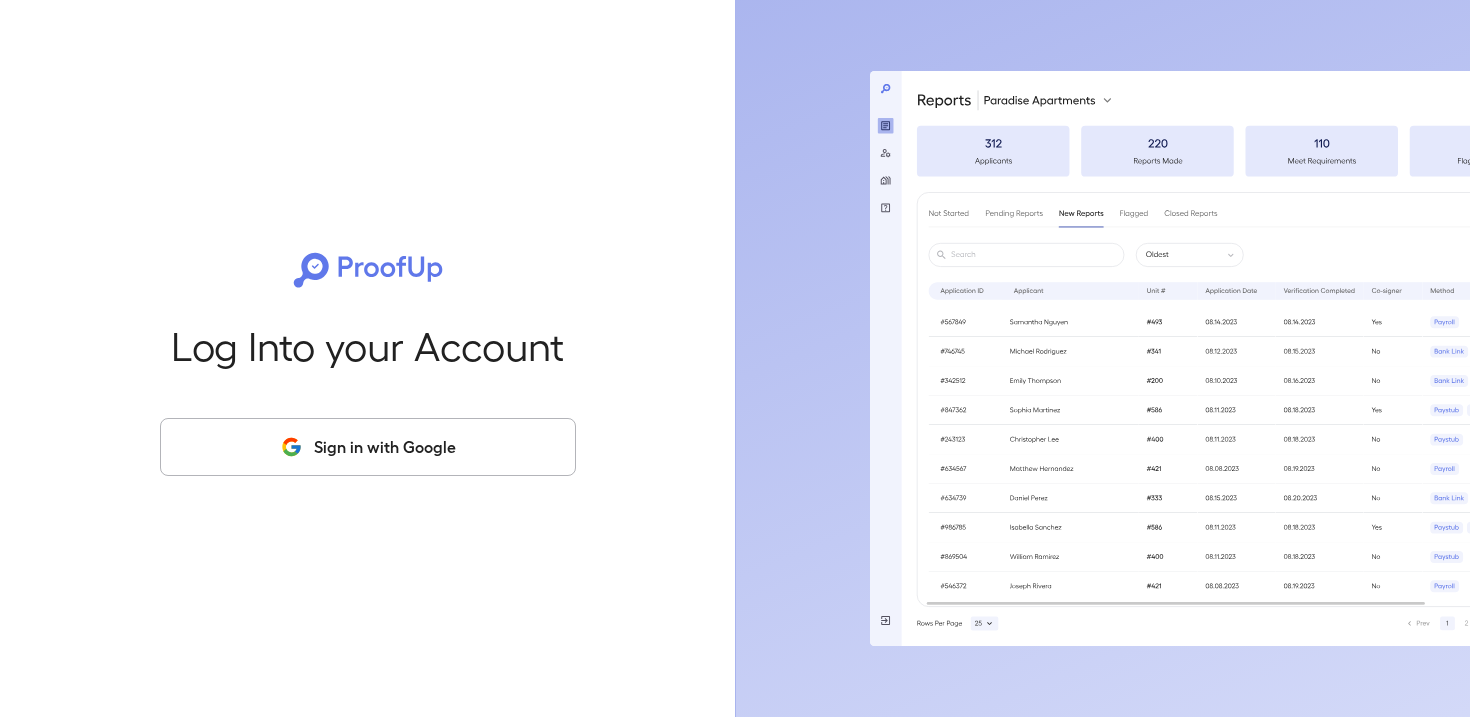 click on "Sign in with Google" at bounding box center [368, 447] 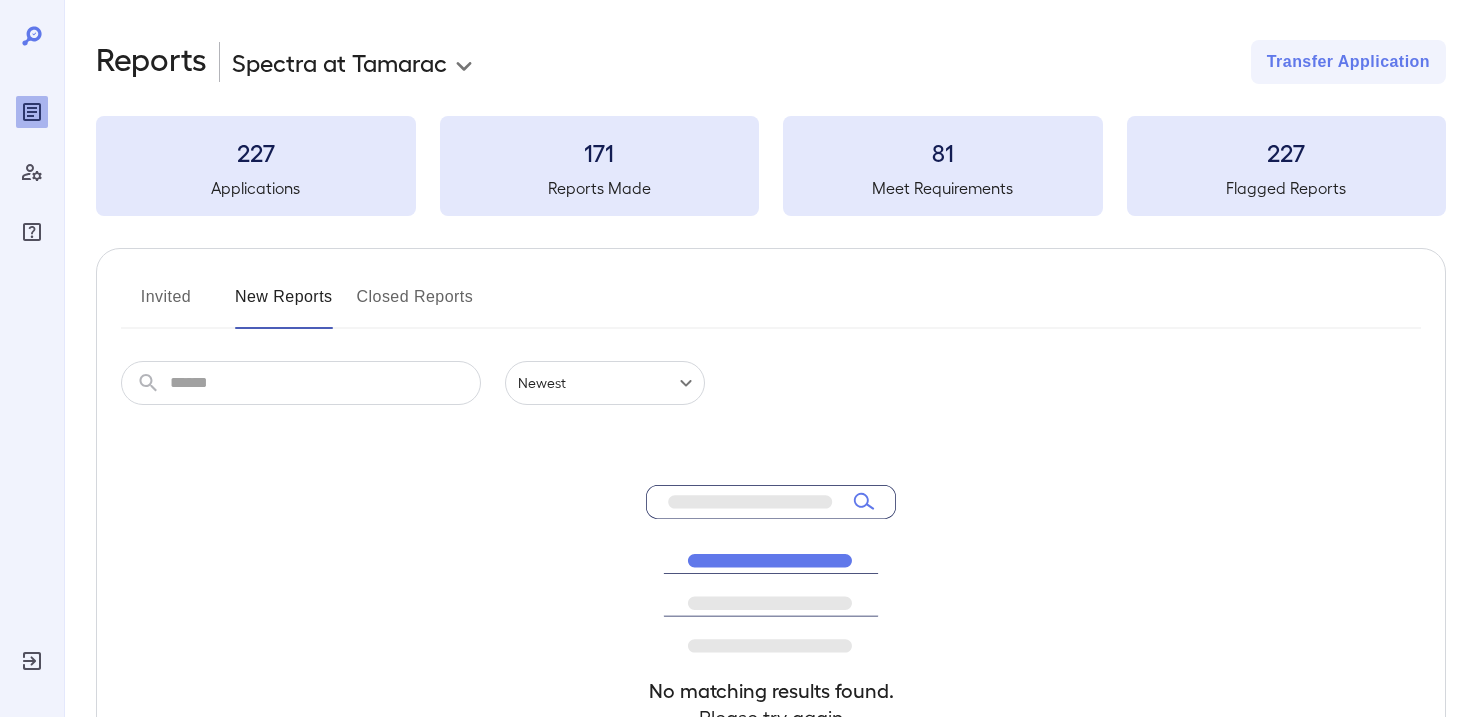 click on "**********" at bounding box center (735, 358) 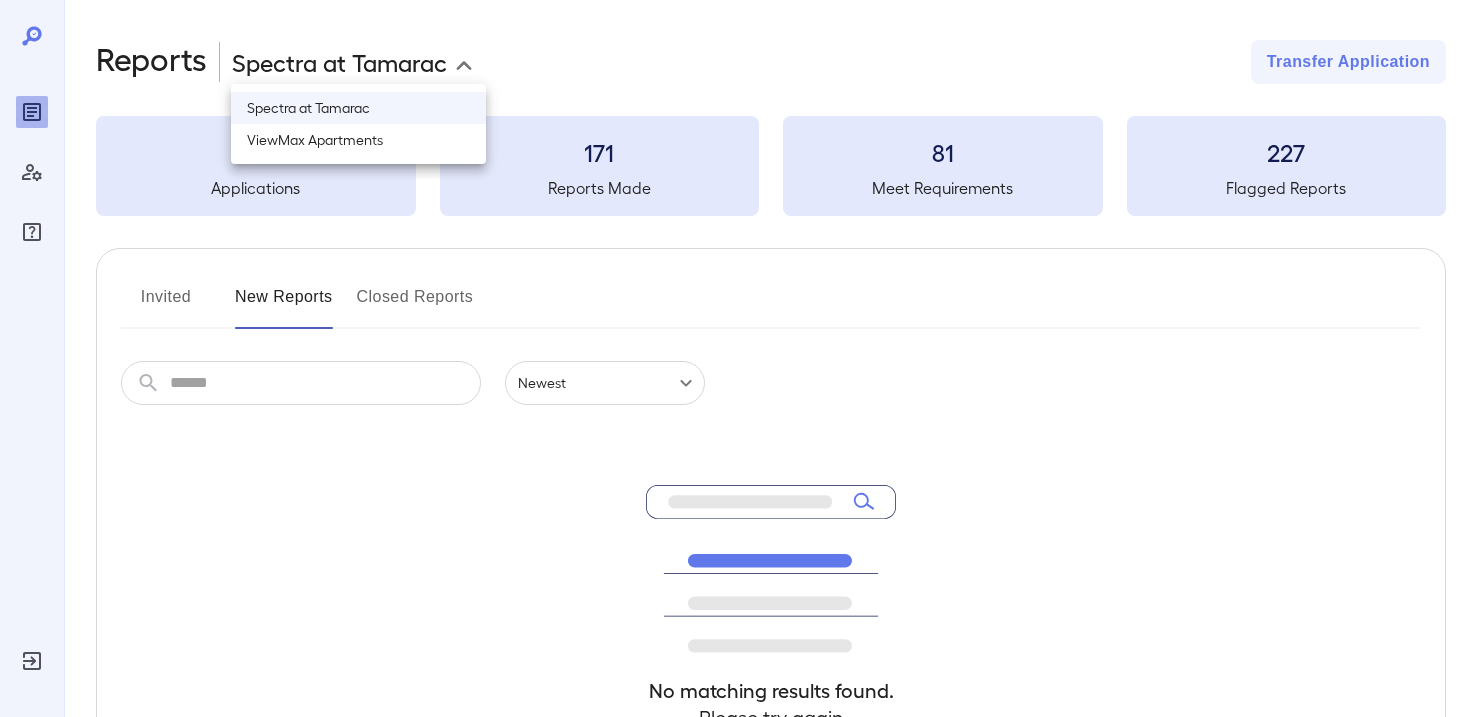 click on "ViewMax Apartments" at bounding box center (358, 140) 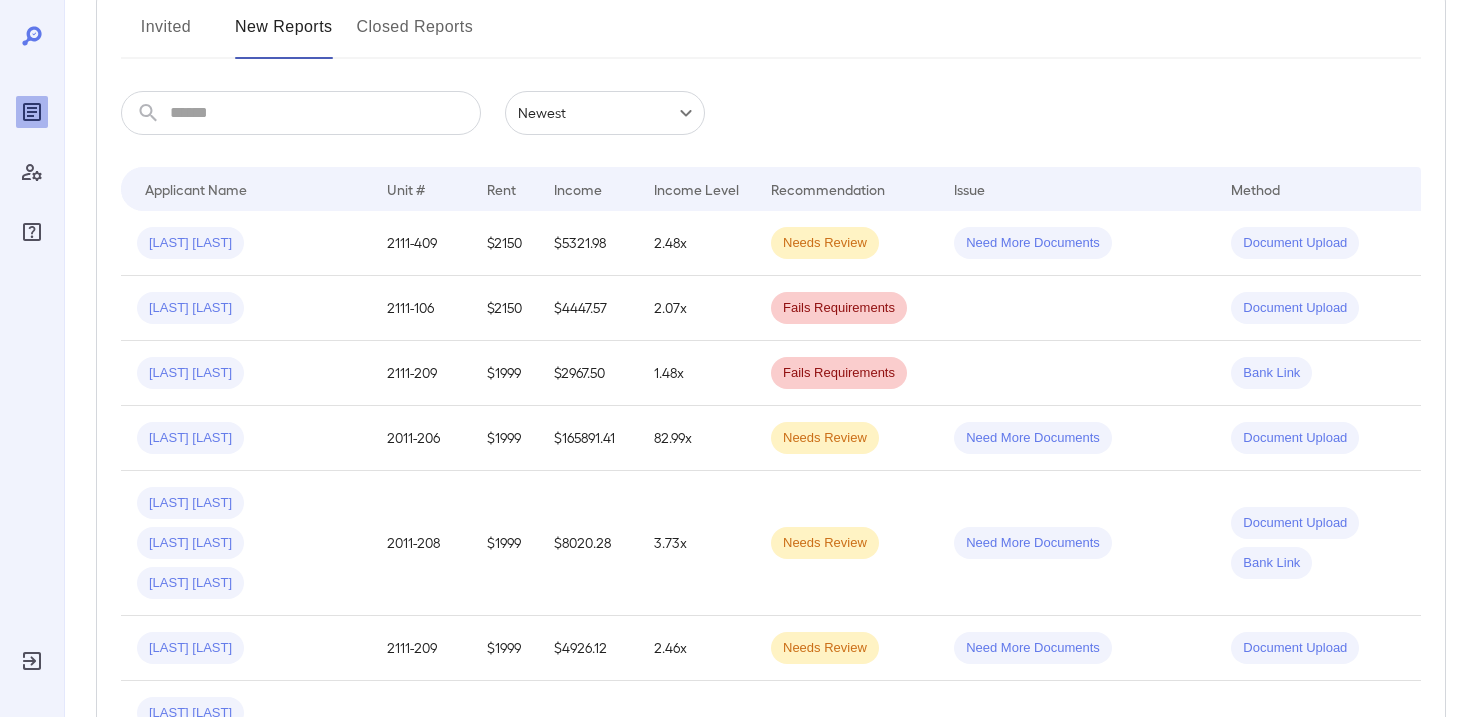 scroll, scrollTop: 271, scrollLeft: 0, axis: vertical 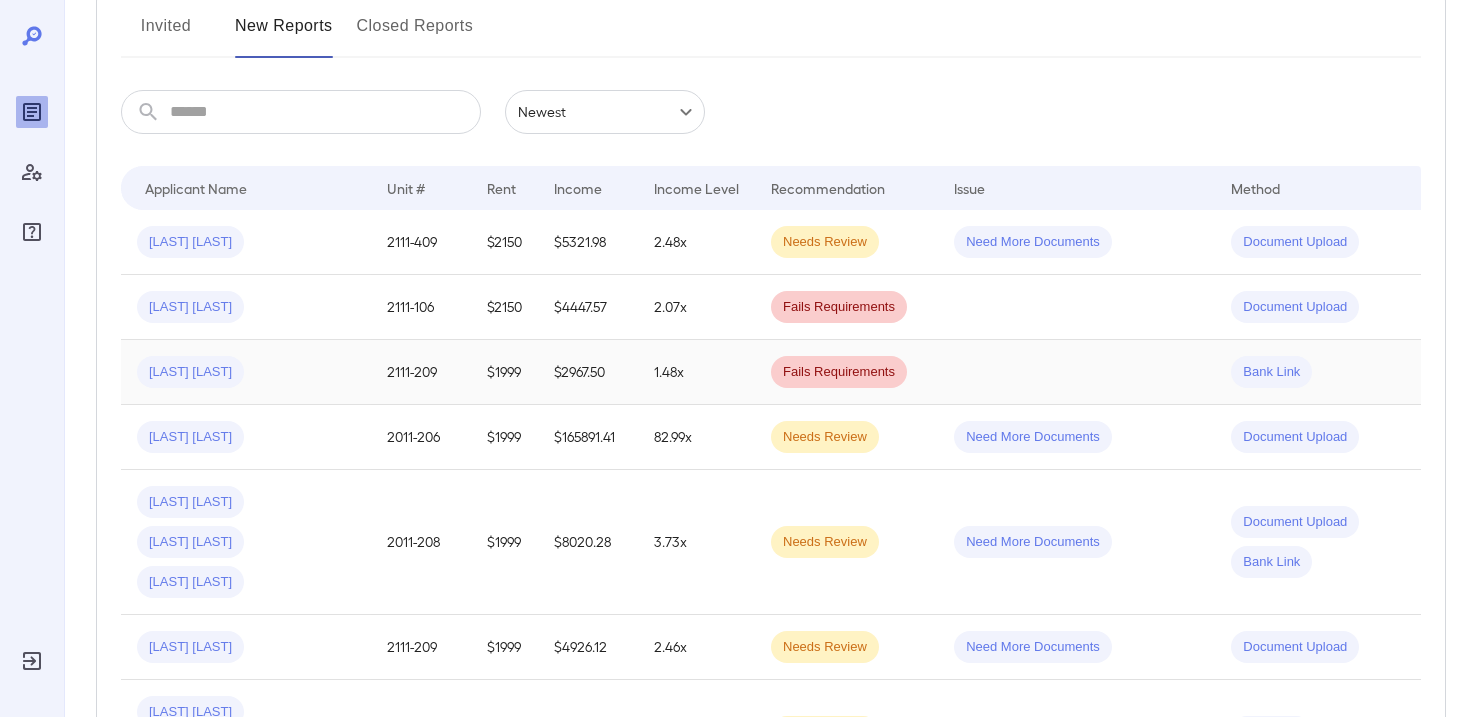 click on "[LAST] [LAST]" at bounding box center (246, 372) 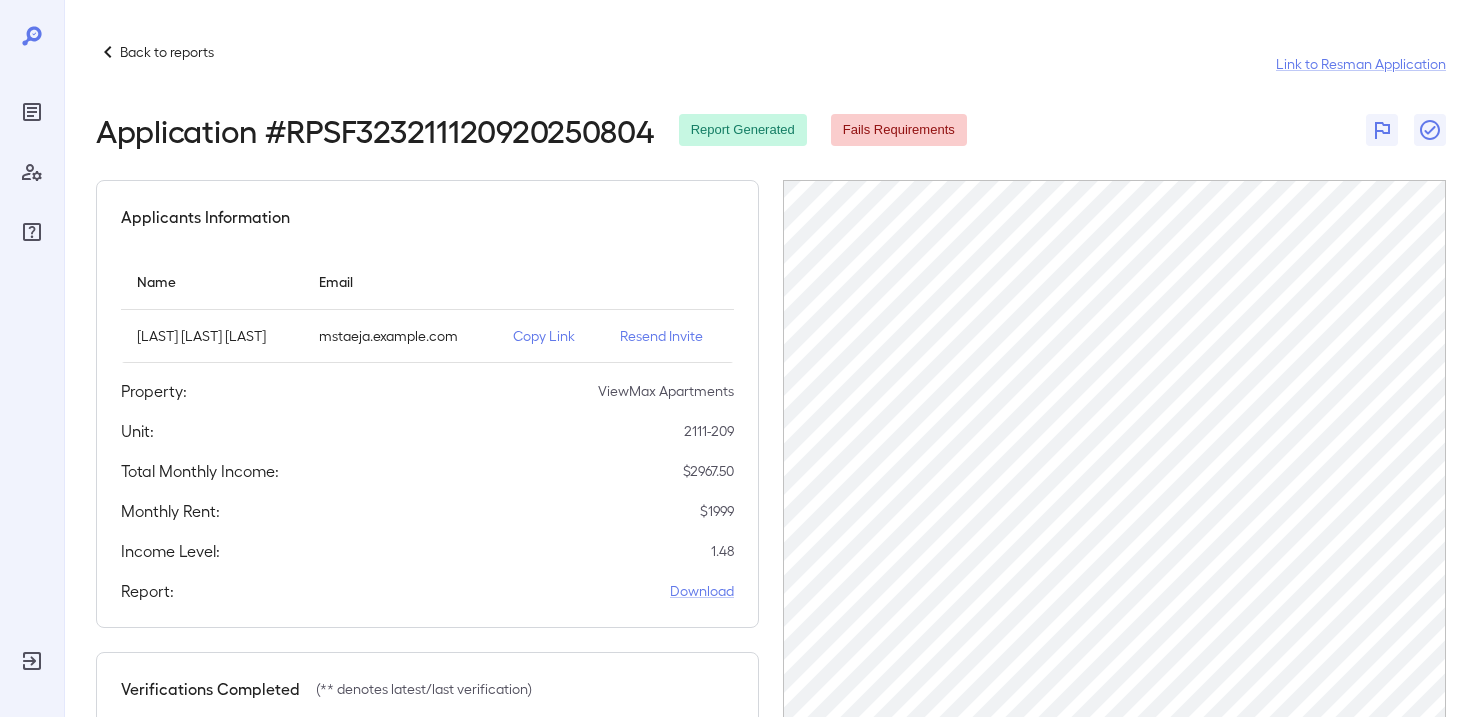scroll, scrollTop: 104, scrollLeft: 0, axis: vertical 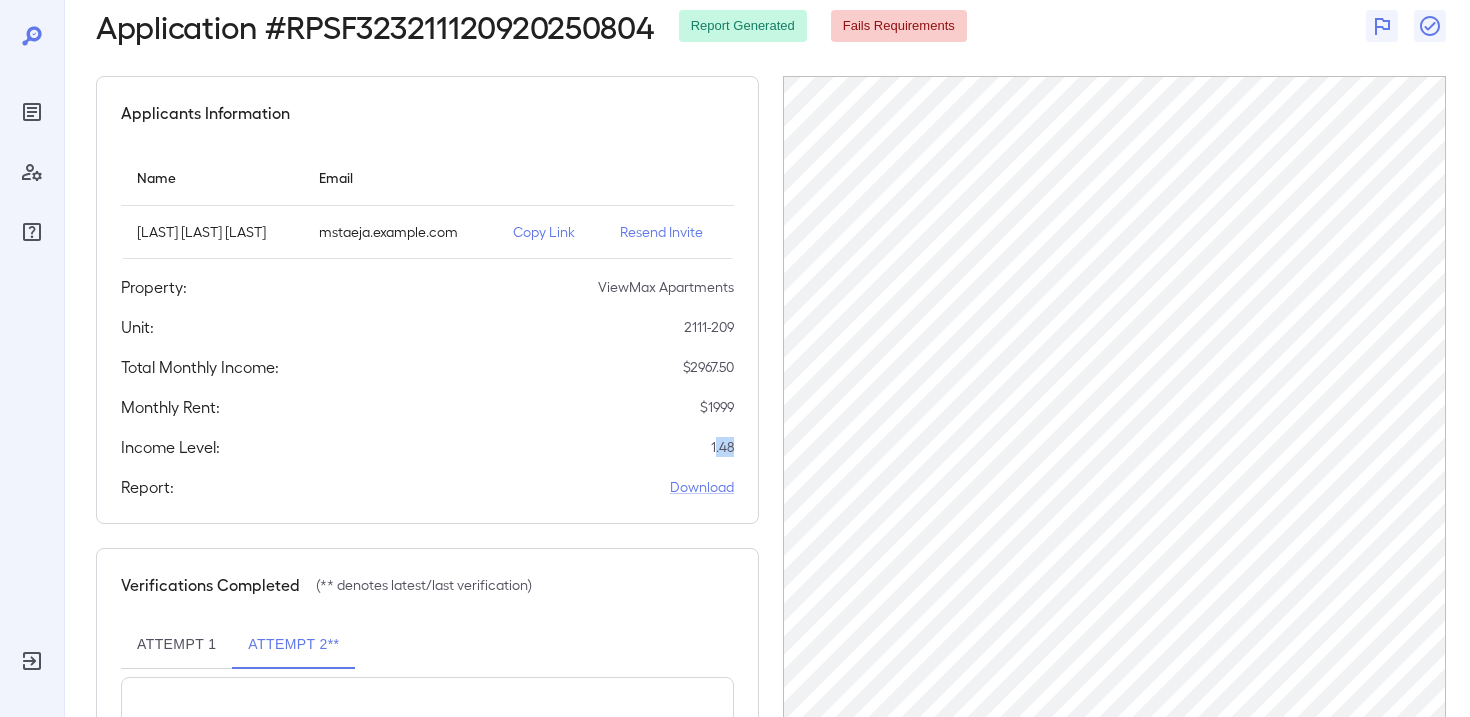 drag, startPoint x: 713, startPoint y: 446, endPoint x: 734, endPoint y: 447, distance: 21.023796 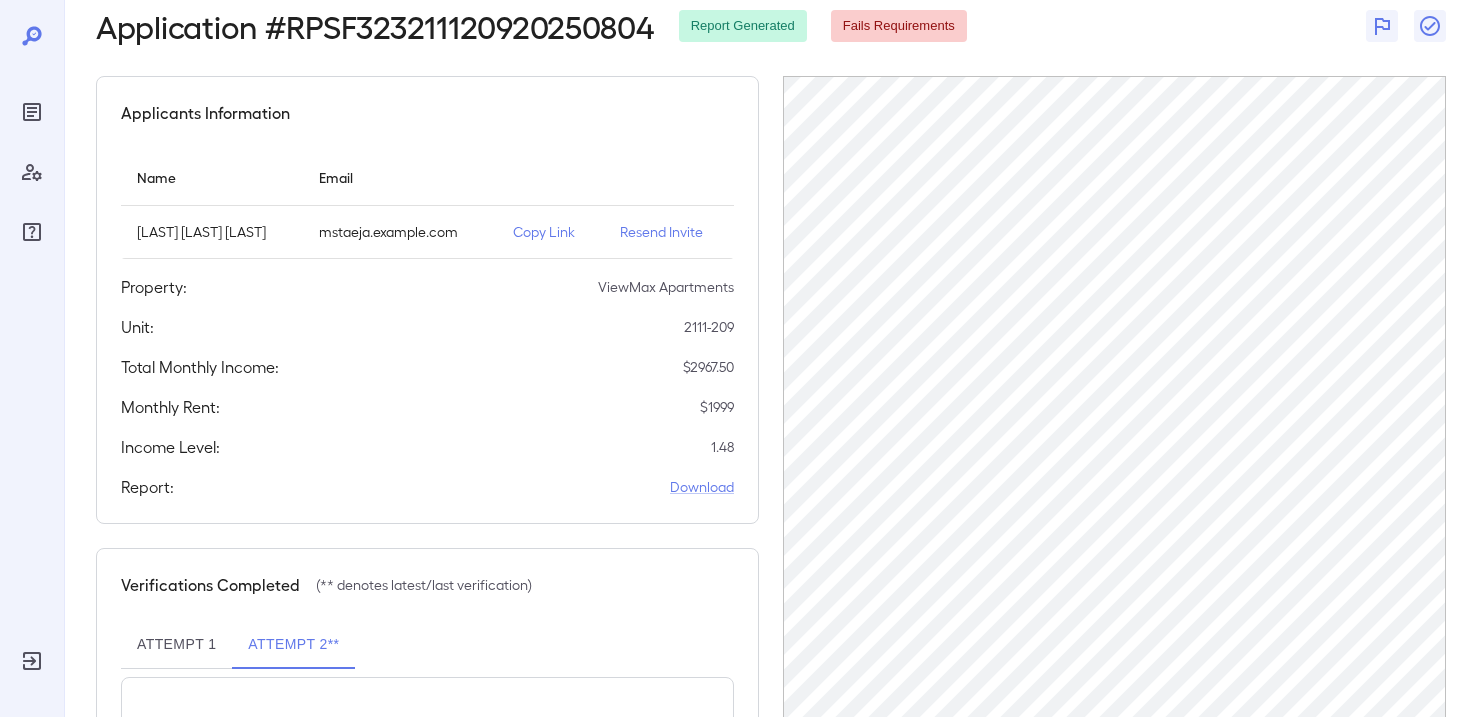 click on "Applicants Information Name Email [NAME] [NAME] mstaeja.sims@example.com Copy Link Resend Invite Property: ViewMax Apartments Unit: 2111-209 Total Monthly Income: $ 2967.50 Monthly Rent: $ 1999 Income Level: 1.48 Report: Download" at bounding box center (427, 300) 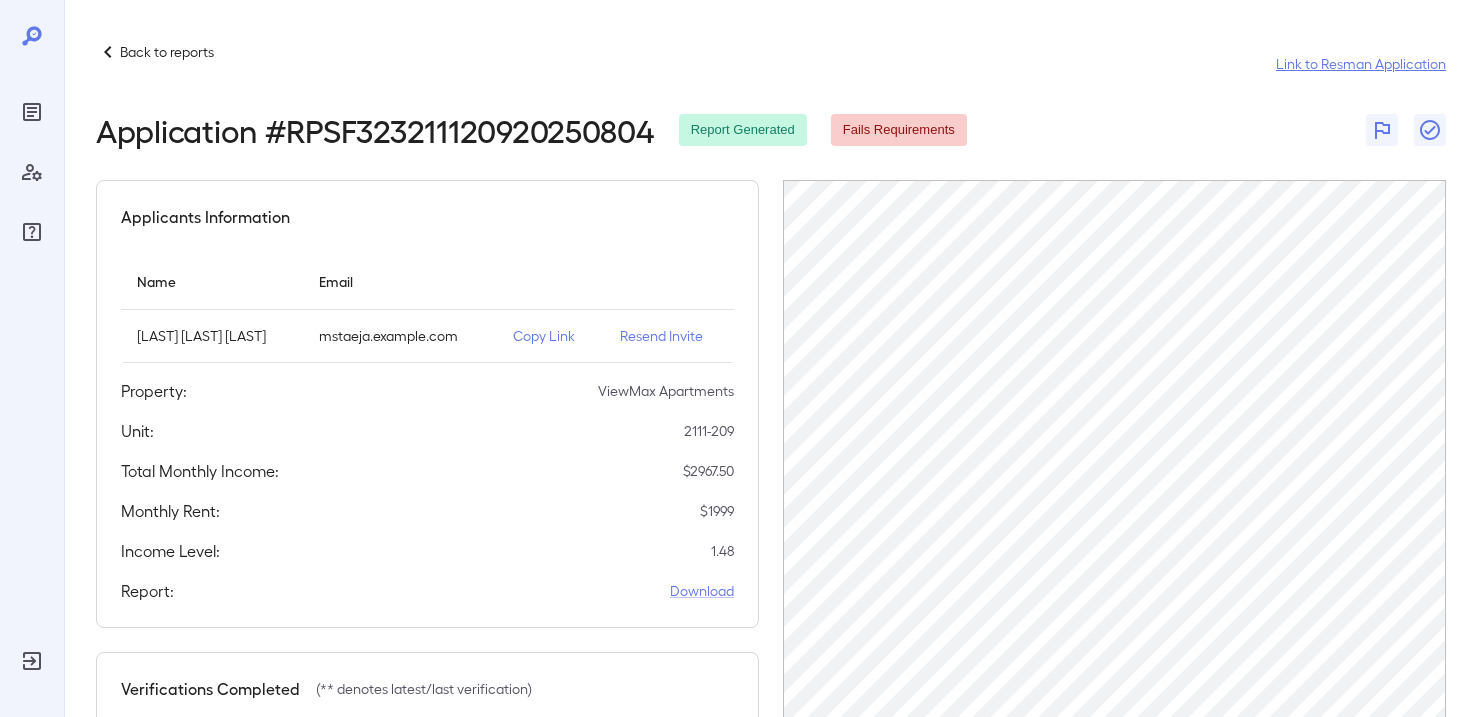click on "Link to Resman Application" at bounding box center [1361, 64] 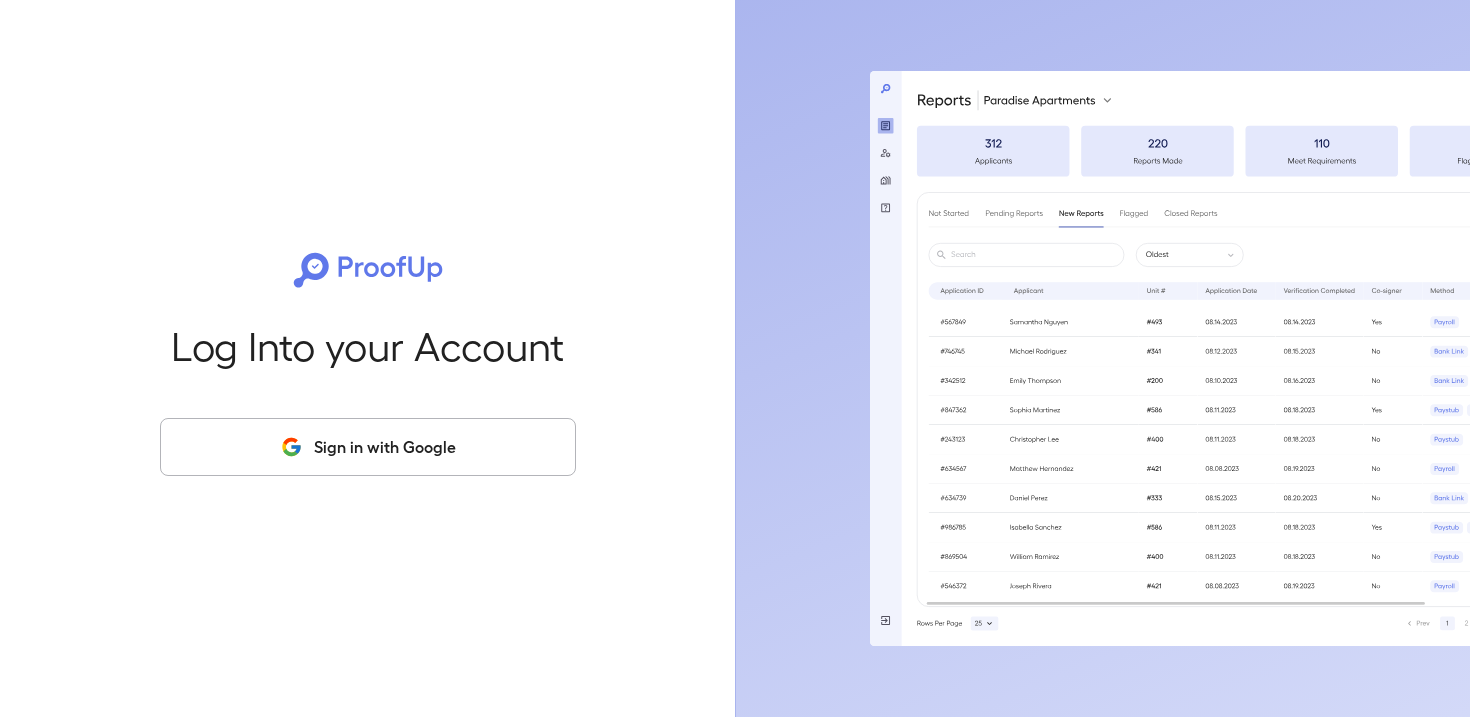 scroll, scrollTop: 0, scrollLeft: 0, axis: both 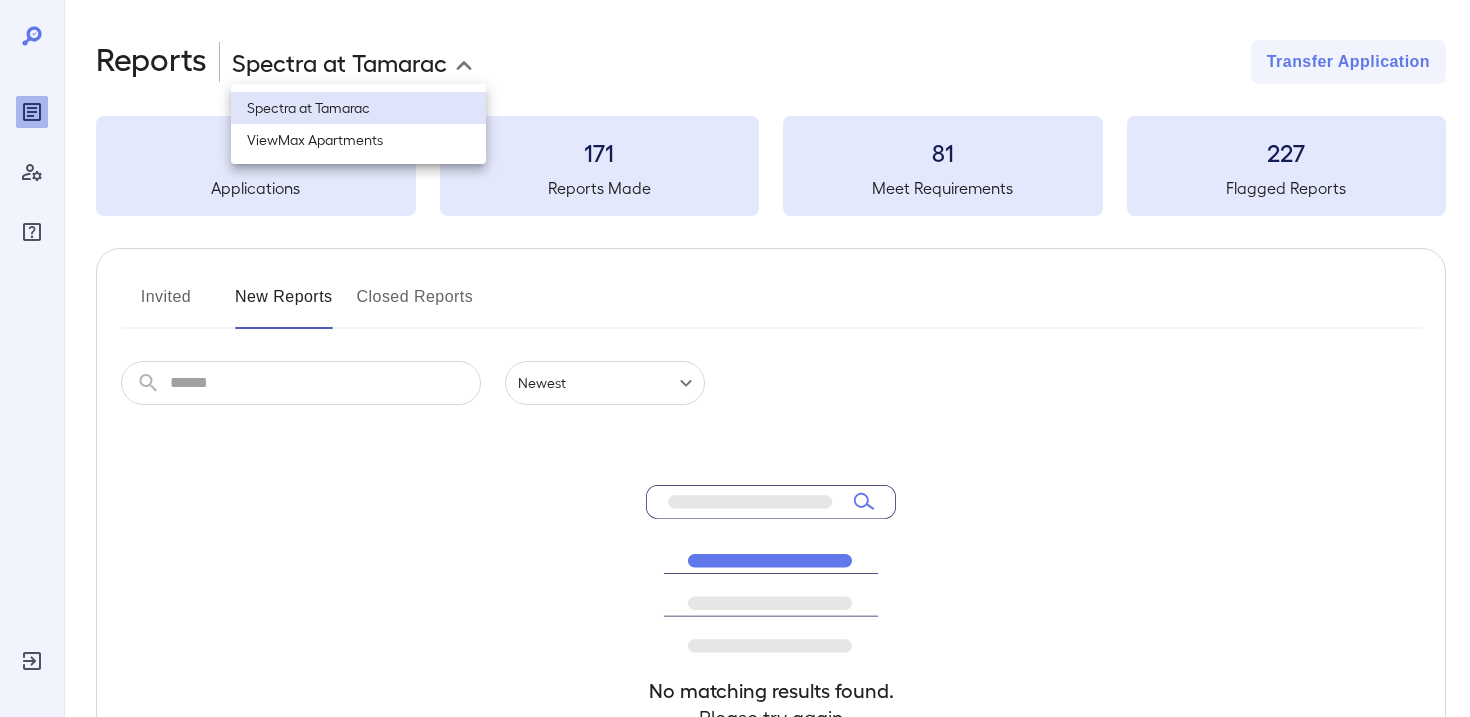 click on "**********" at bounding box center (735, 358) 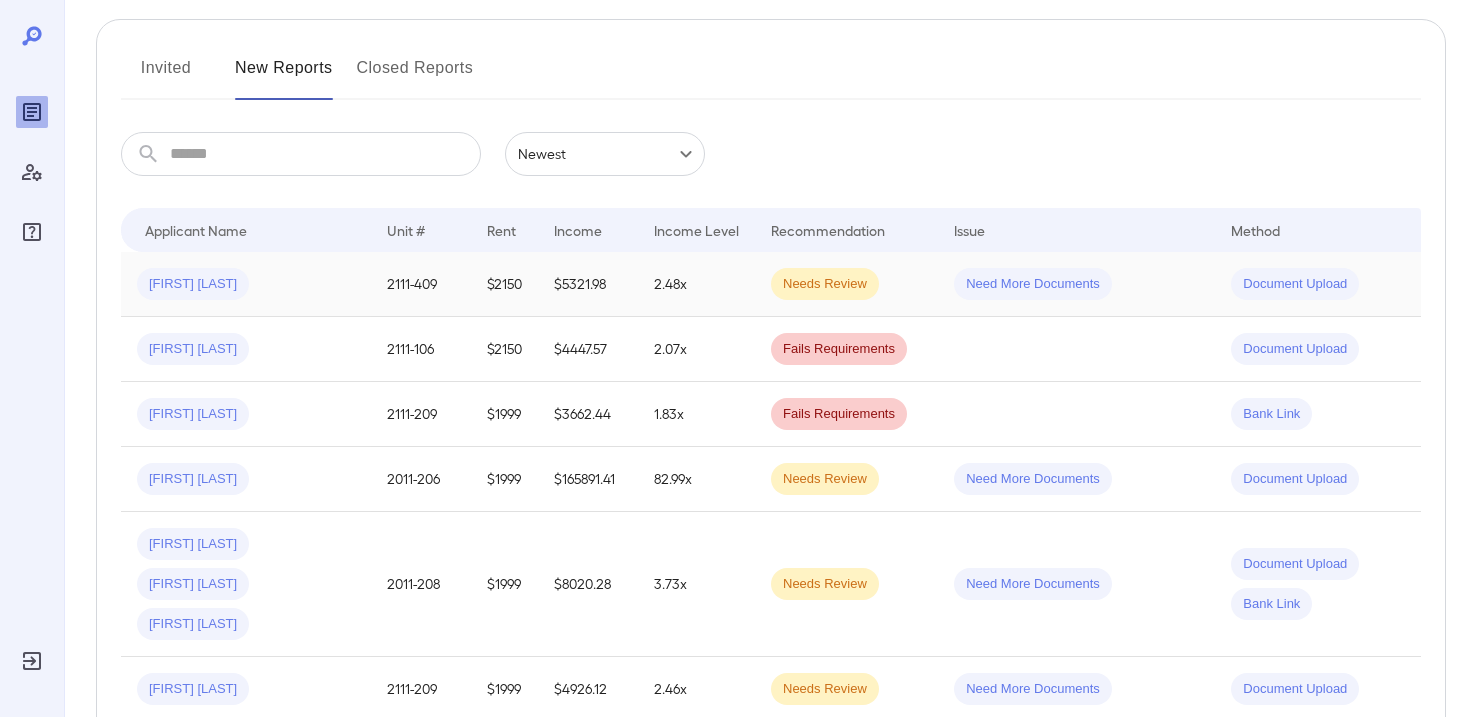scroll, scrollTop: 232, scrollLeft: 0, axis: vertical 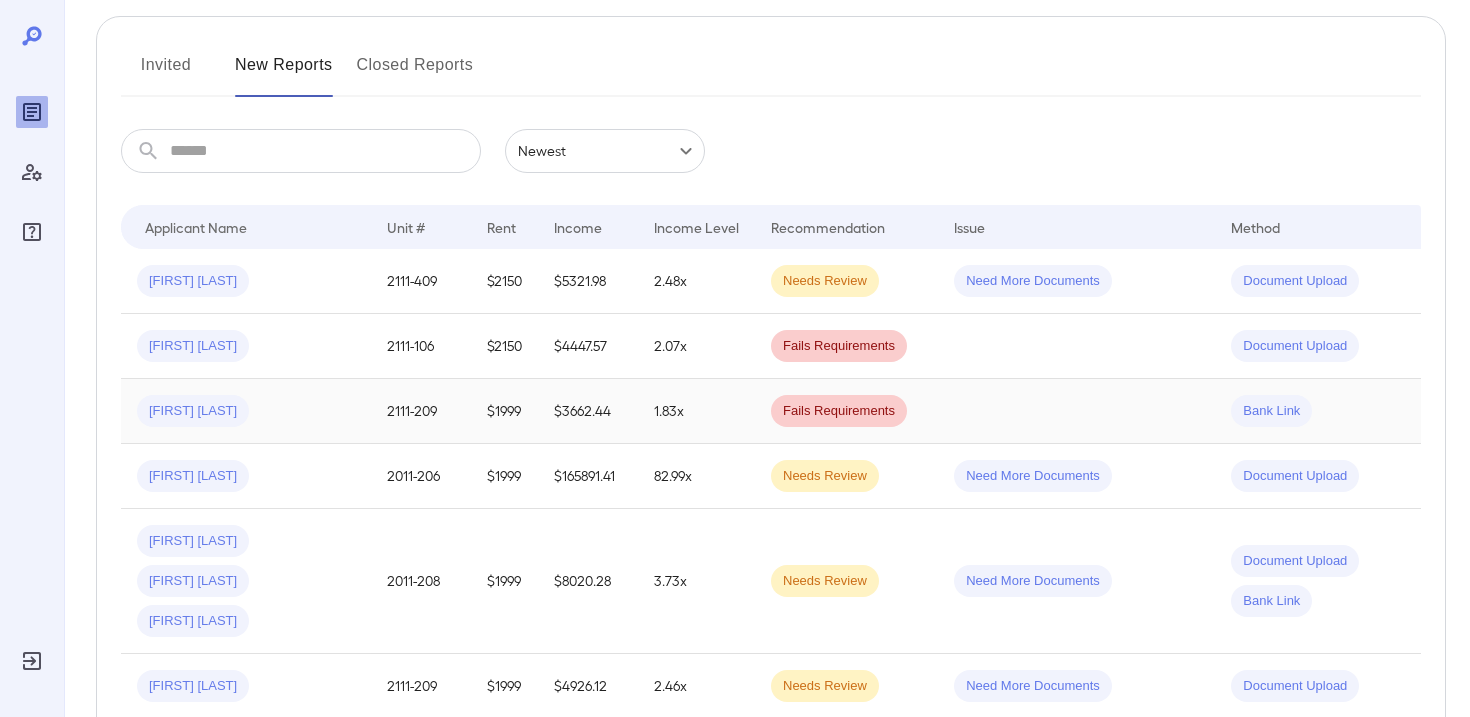 click on "Taeja L..." at bounding box center [246, 411] 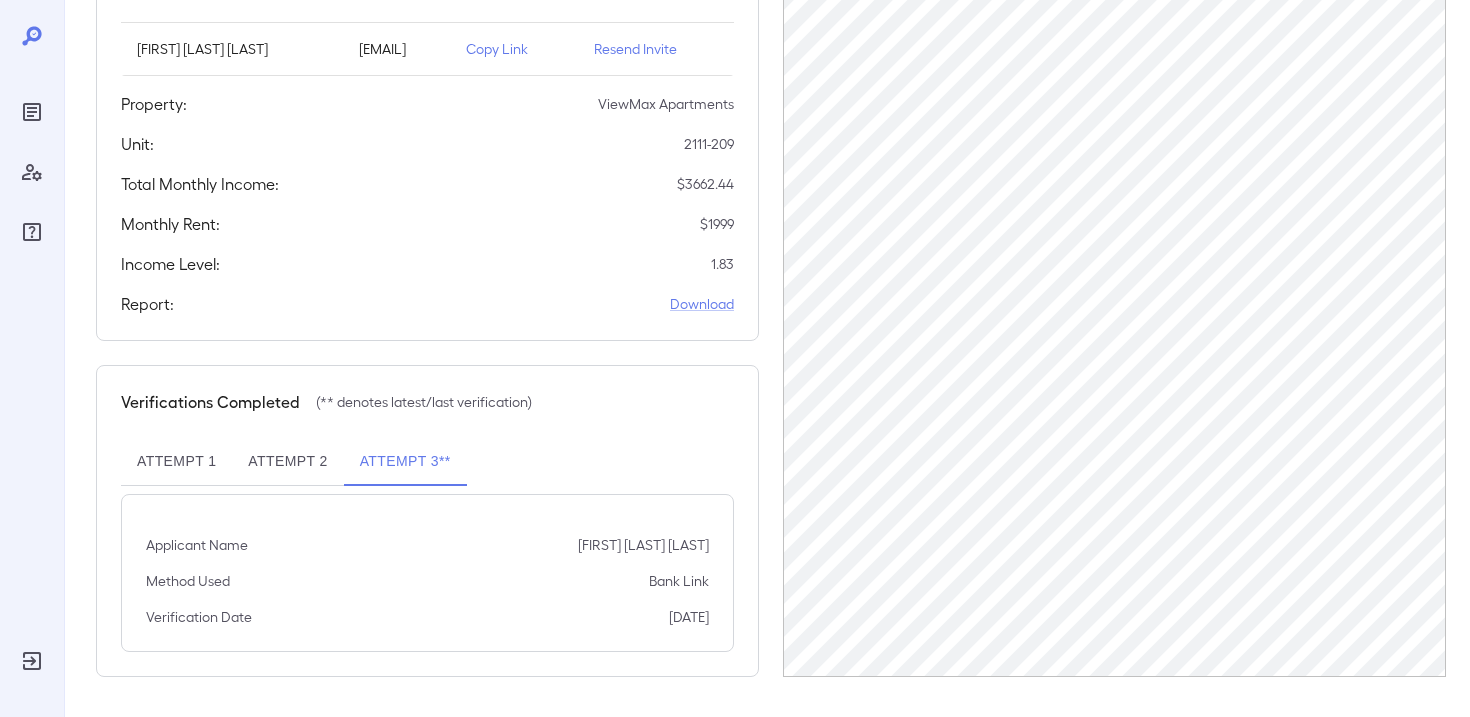 scroll, scrollTop: 0, scrollLeft: 0, axis: both 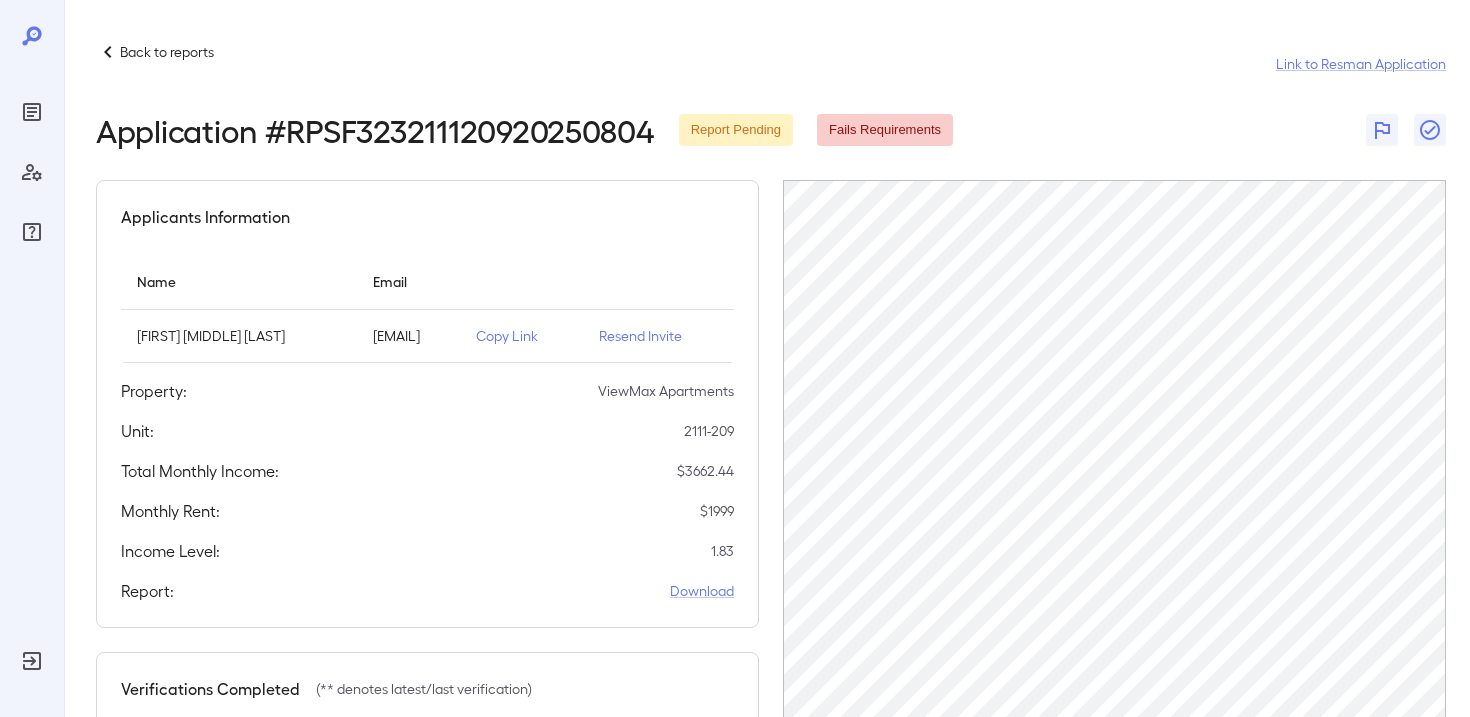 click on "Back to reports" at bounding box center [155, 52] 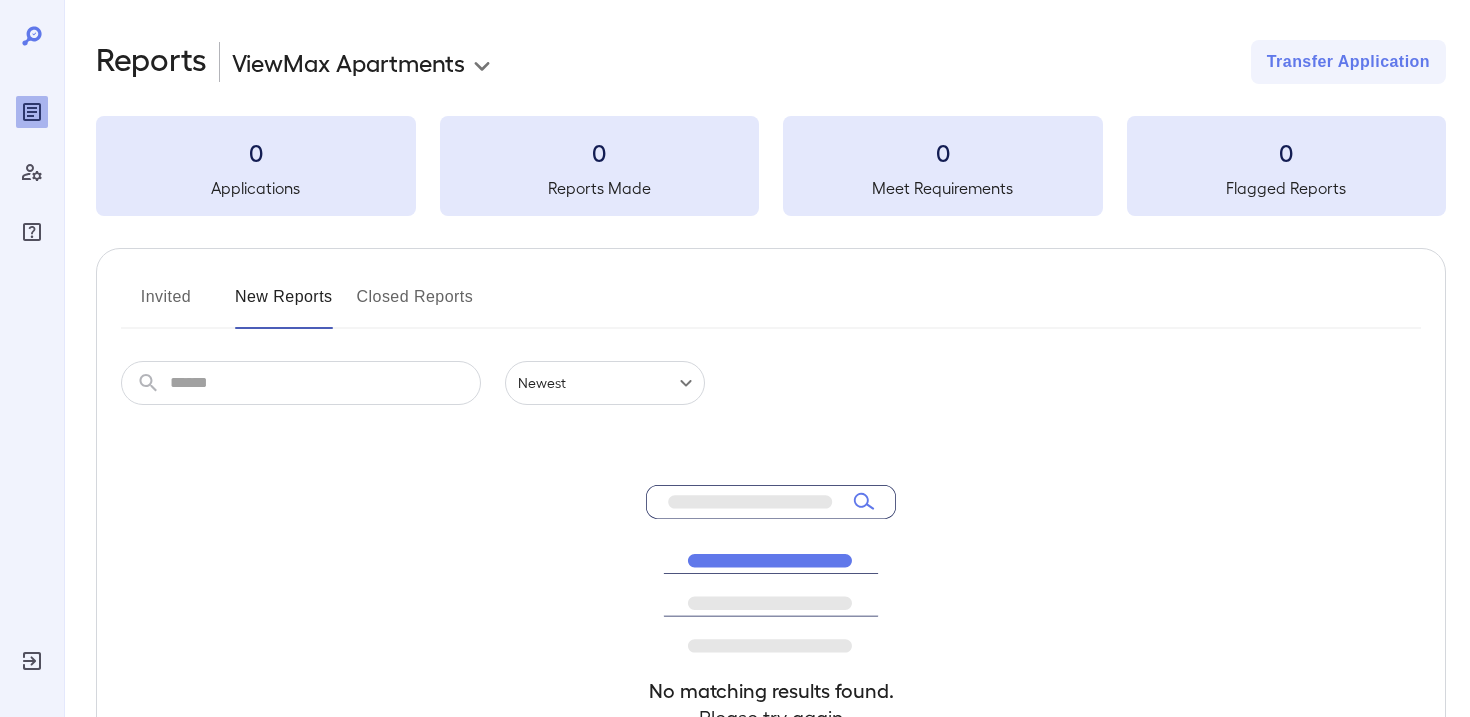 scroll, scrollTop: 0, scrollLeft: 0, axis: both 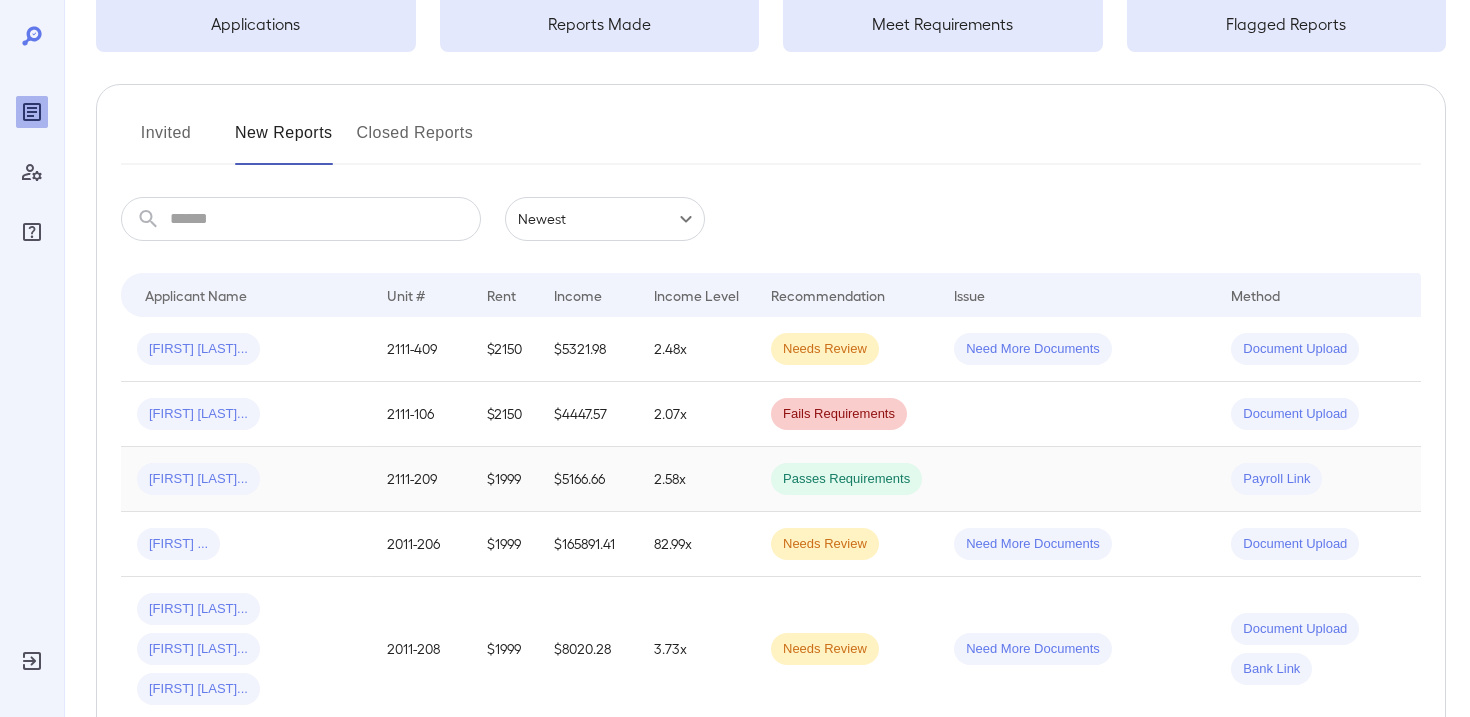click on "2.58x" at bounding box center (696, 479) 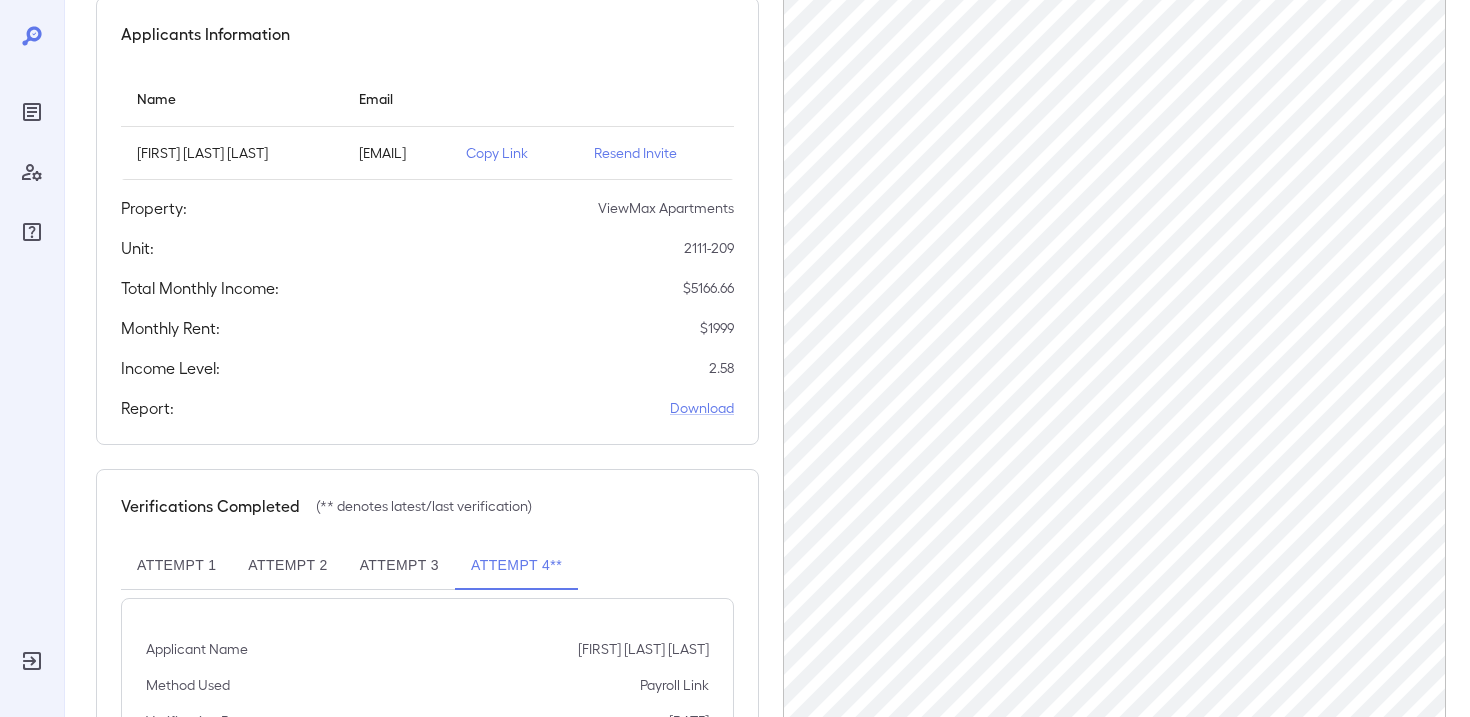 scroll, scrollTop: 238, scrollLeft: 0, axis: vertical 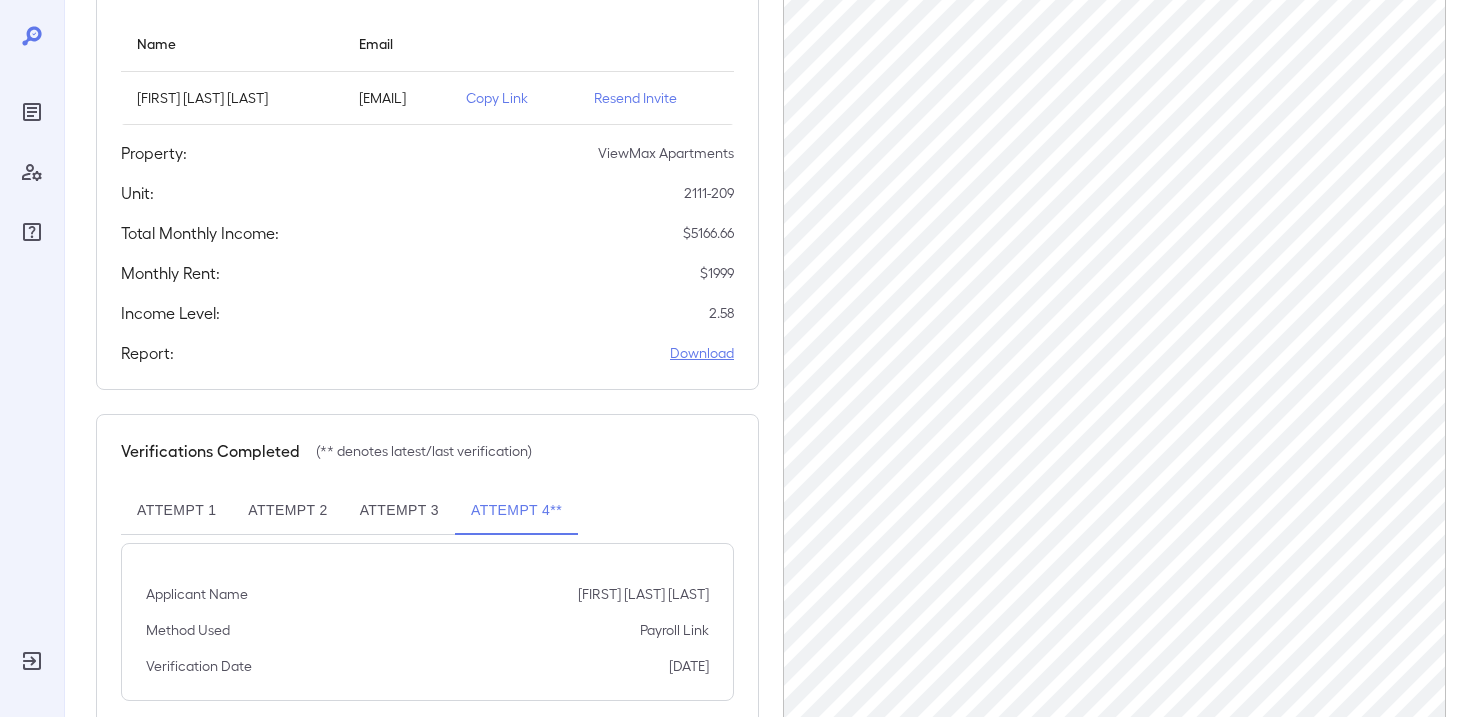 click on "Download" at bounding box center (702, 353) 